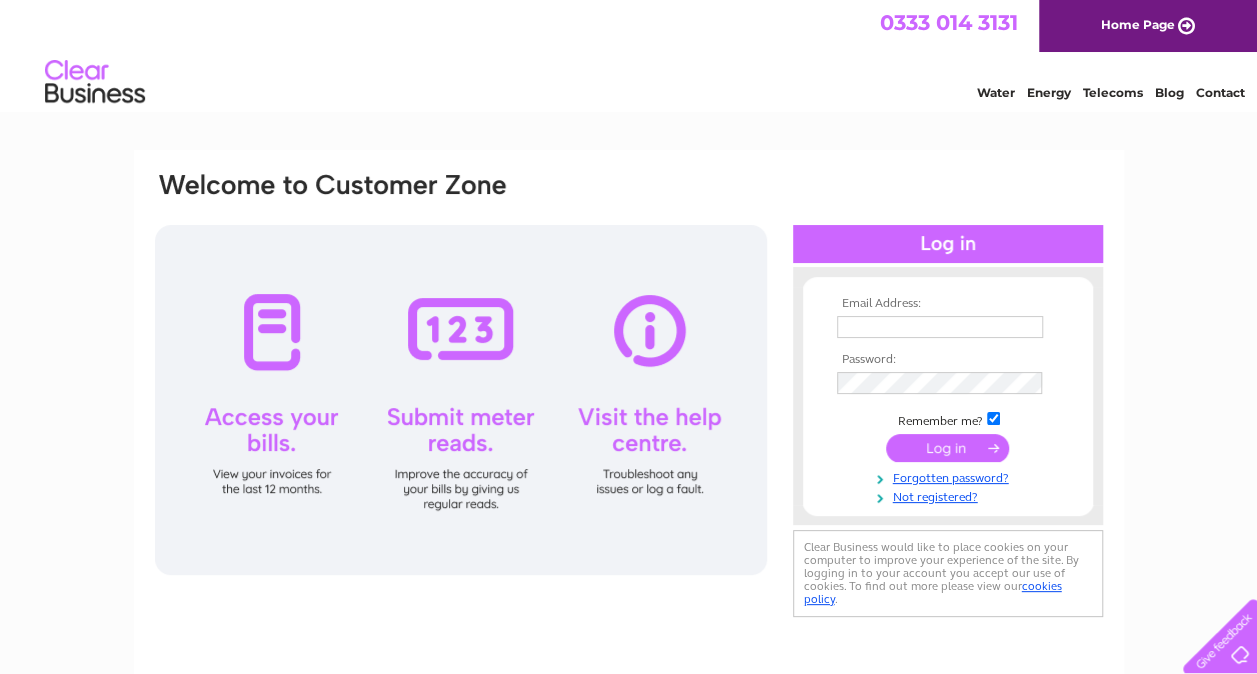 scroll, scrollTop: 0, scrollLeft: 0, axis: both 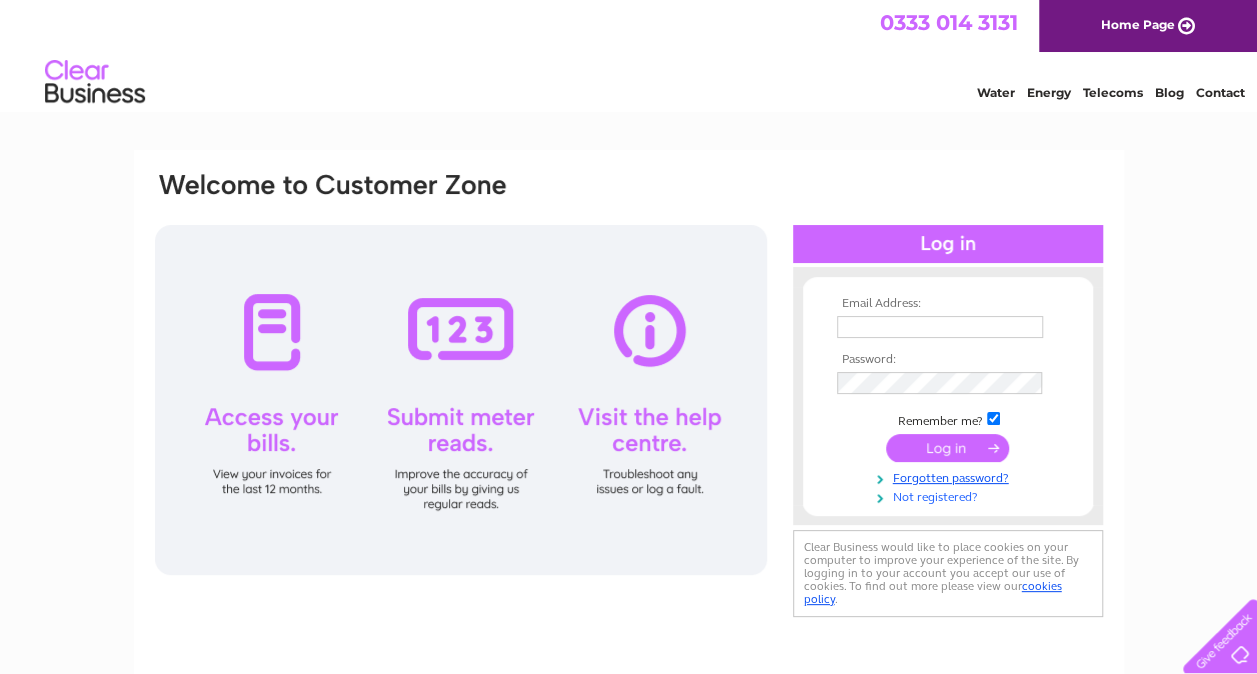 click on "Not registered?" at bounding box center [950, 495] 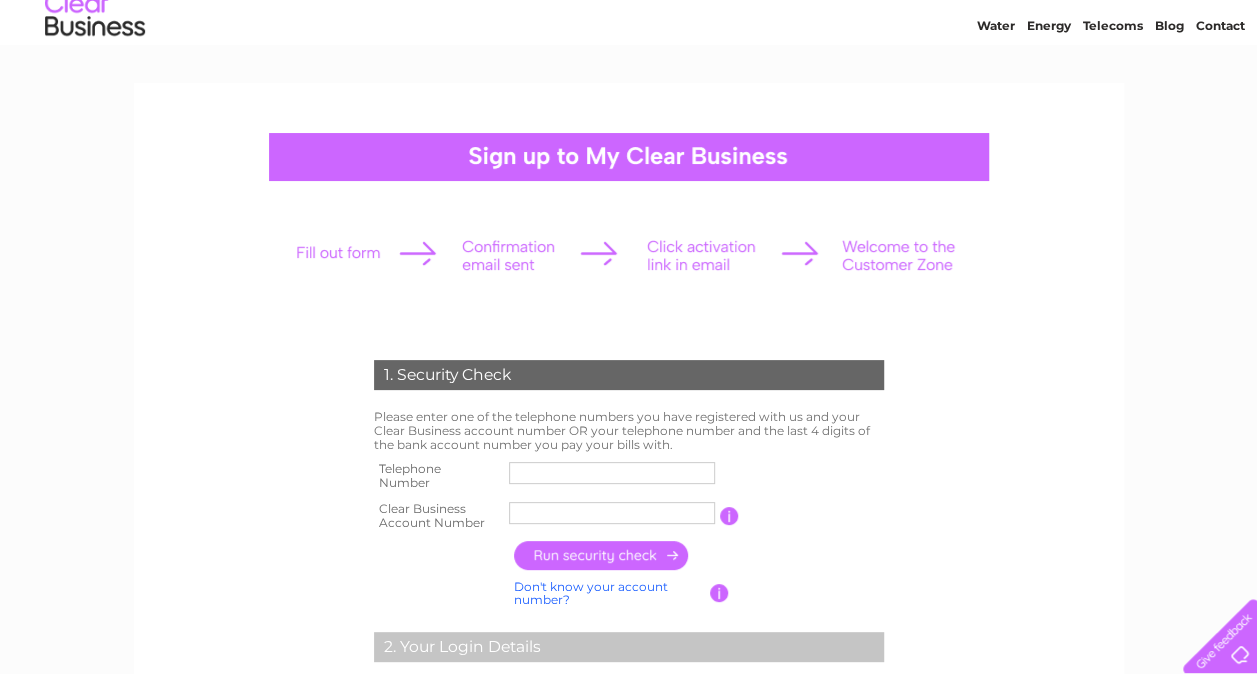 scroll, scrollTop: 68, scrollLeft: 0, axis: vertical 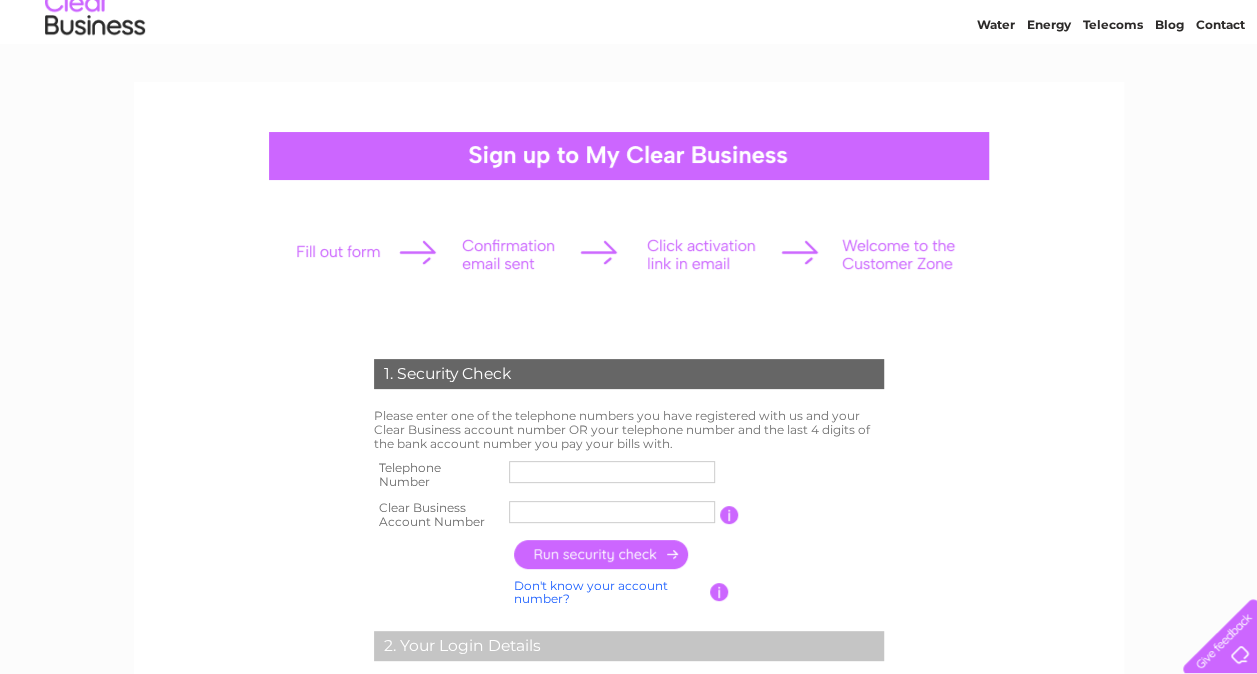click at bounding box center [612, 472] 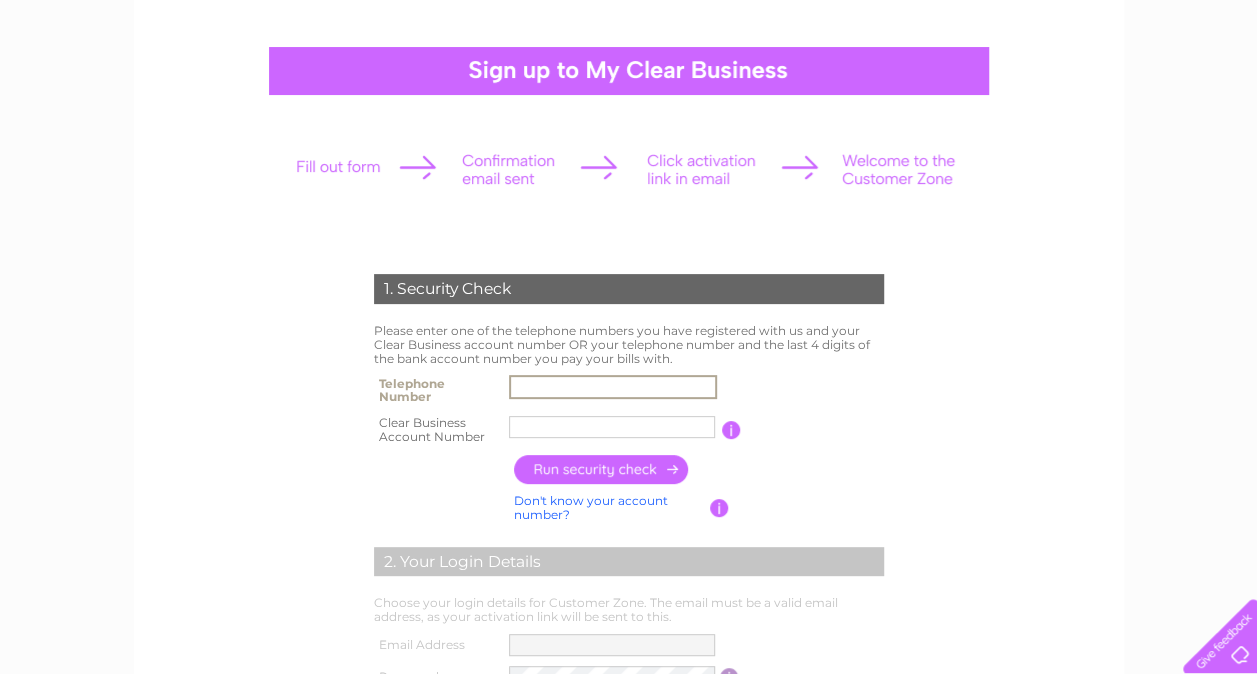 scroll, scrollTop: 152, scrollLeft: 0, axis: vertical 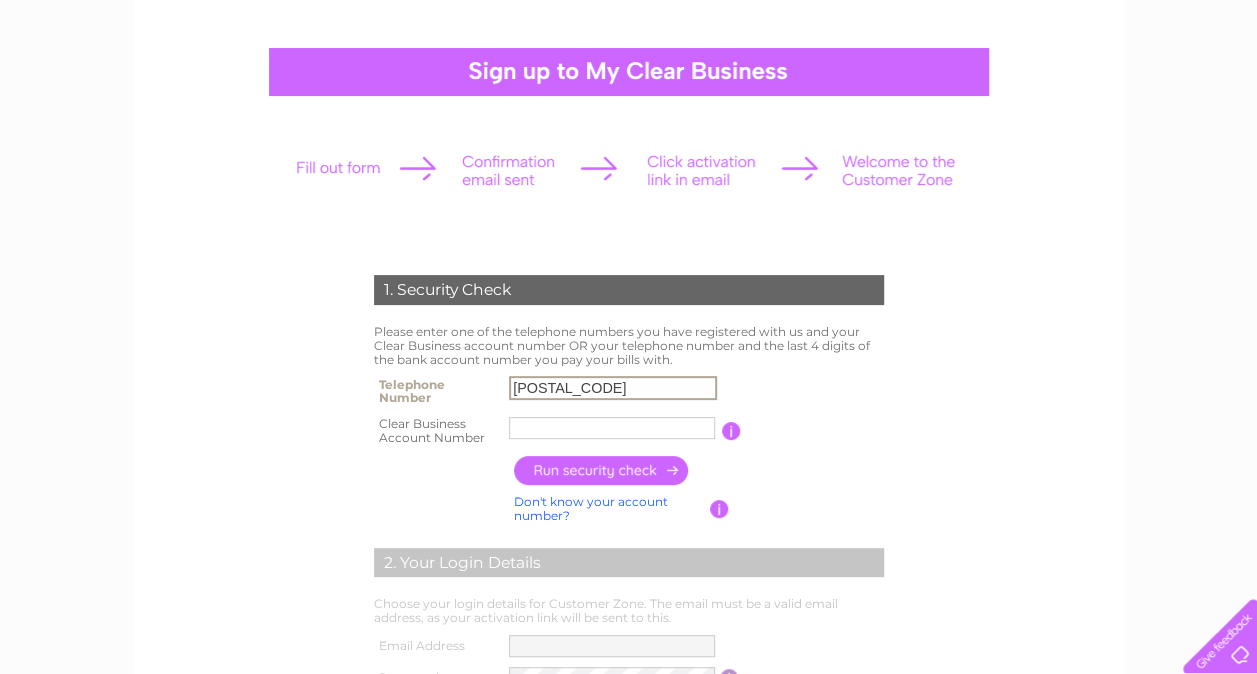type on "07881733021" 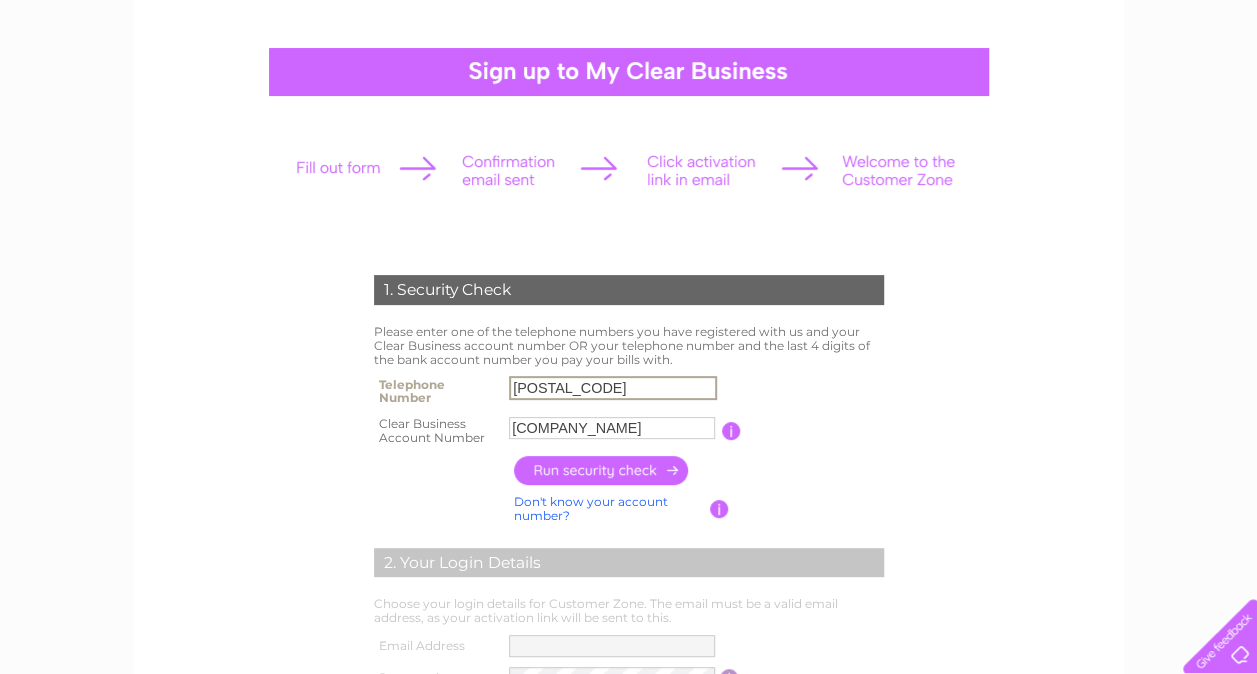 click on "DP Realty" at bounding box center (612, 428) 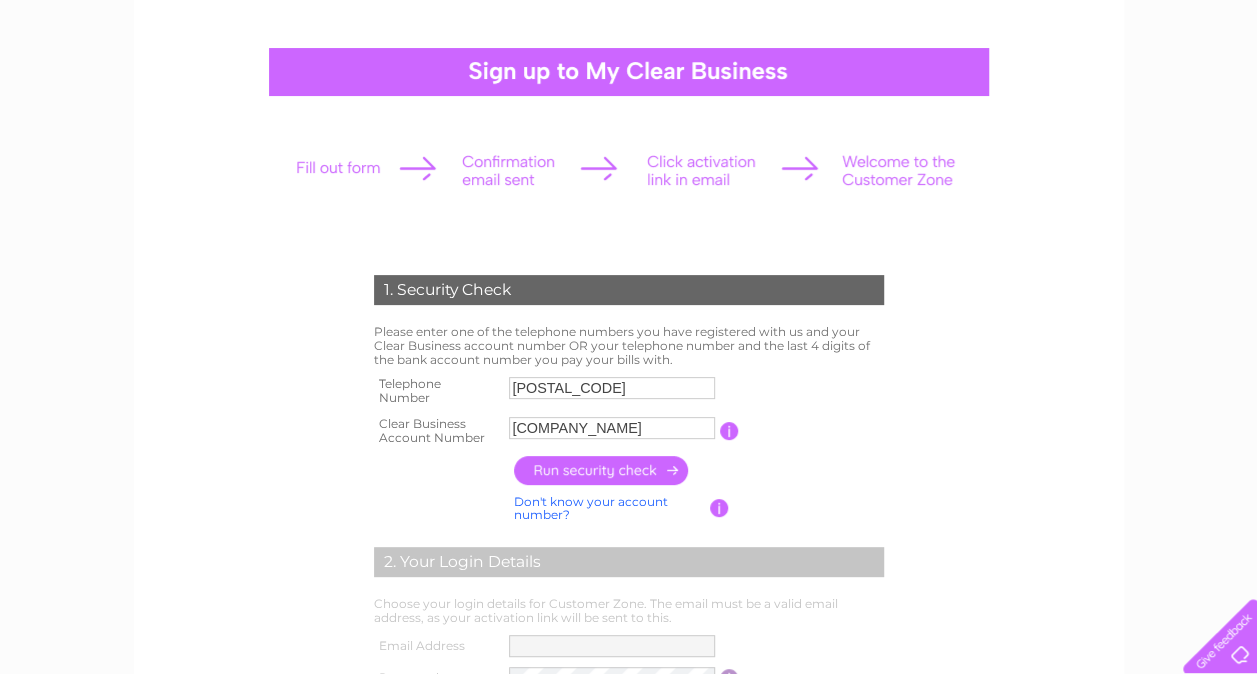 click on "Clear Business Account Number" at bounding box center (437, 431) 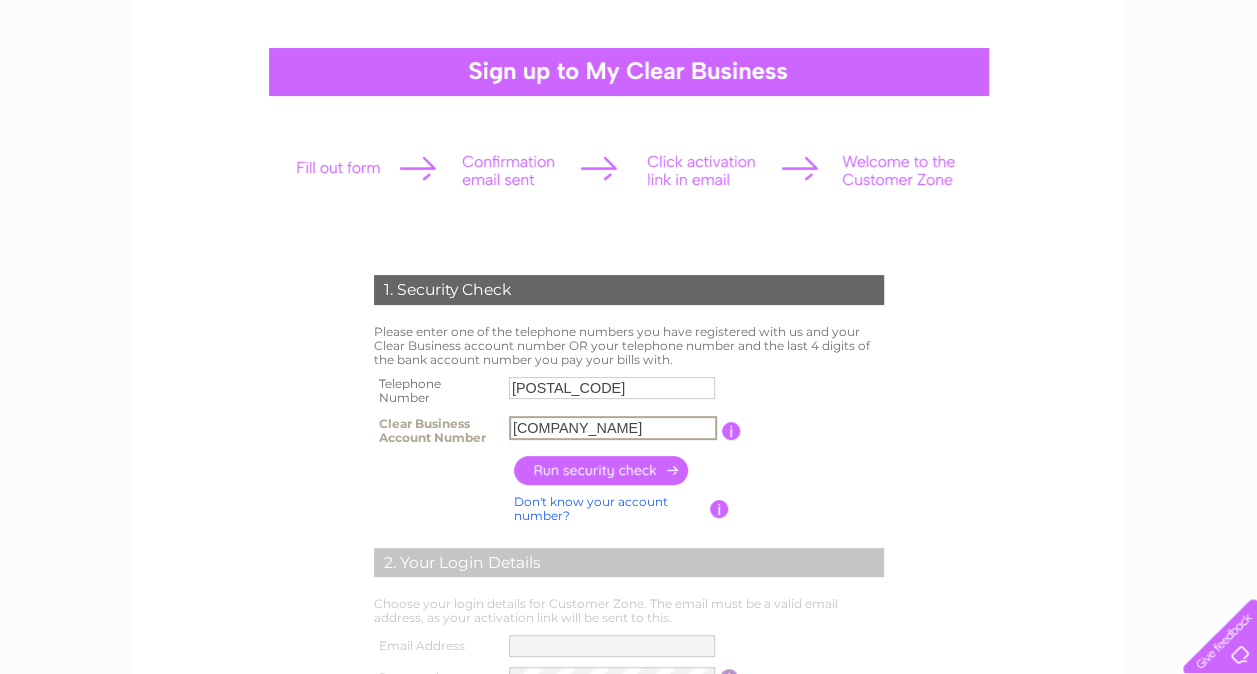 click on "DP Realty" at bounding box center (613, 428) 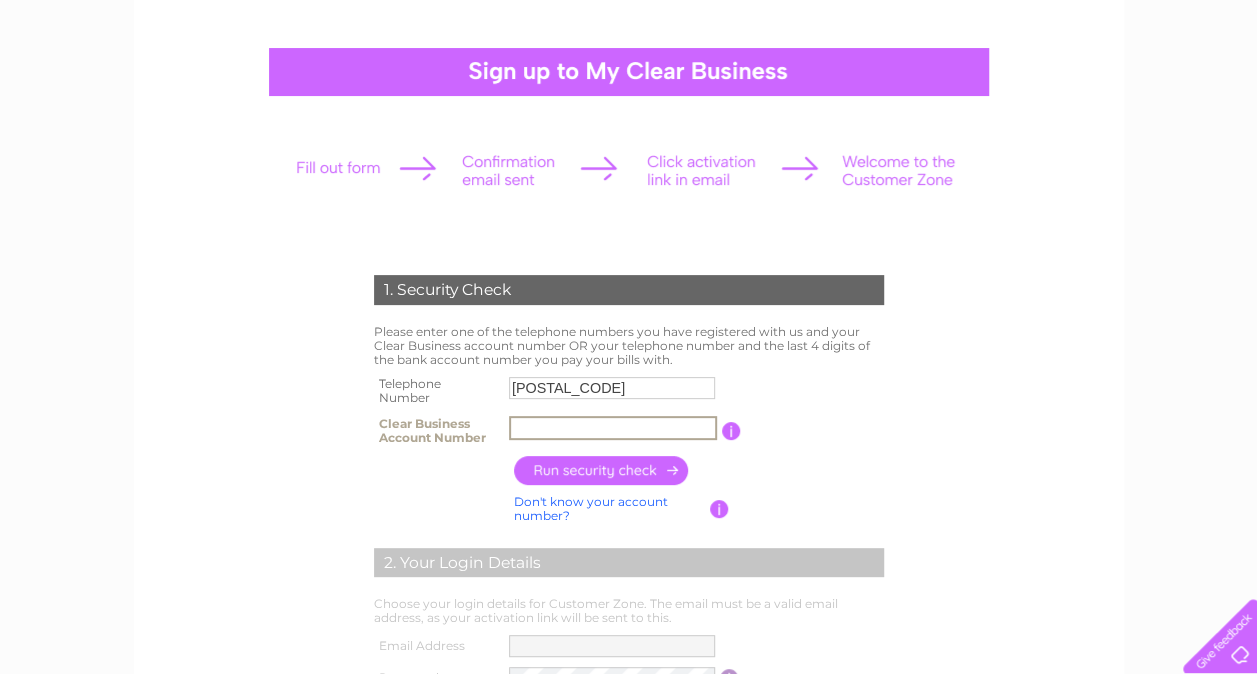 paste on "CB3030242" 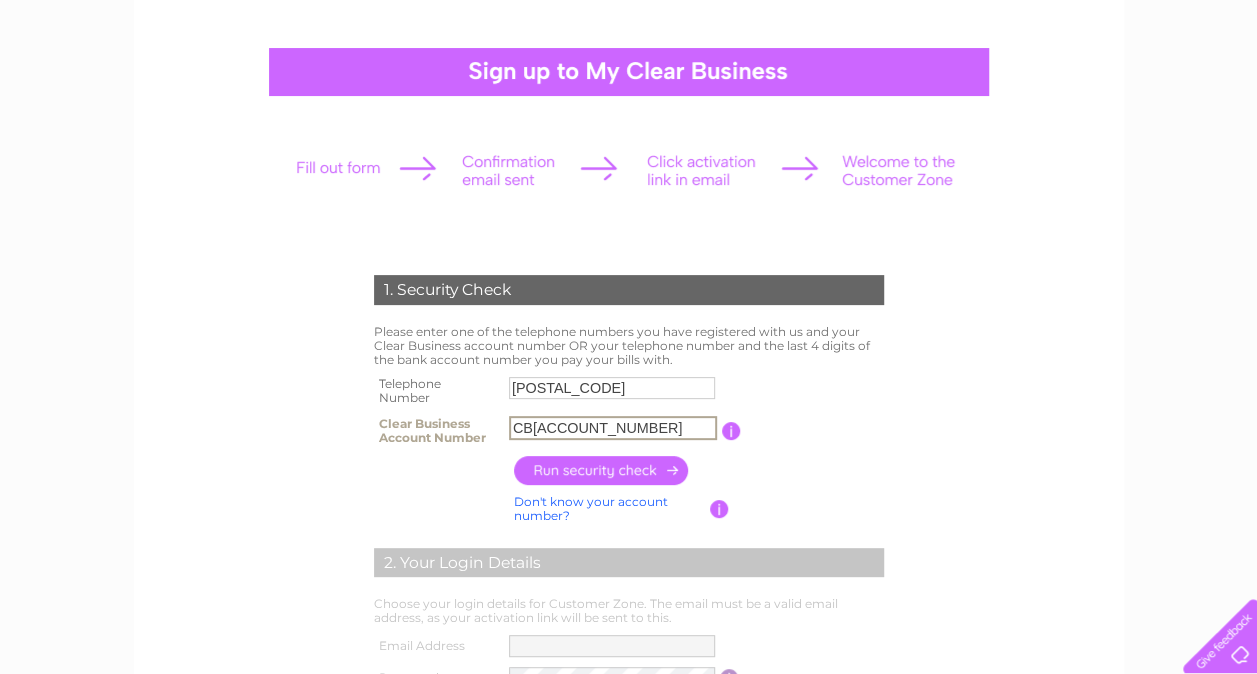 type on "CB3030242" 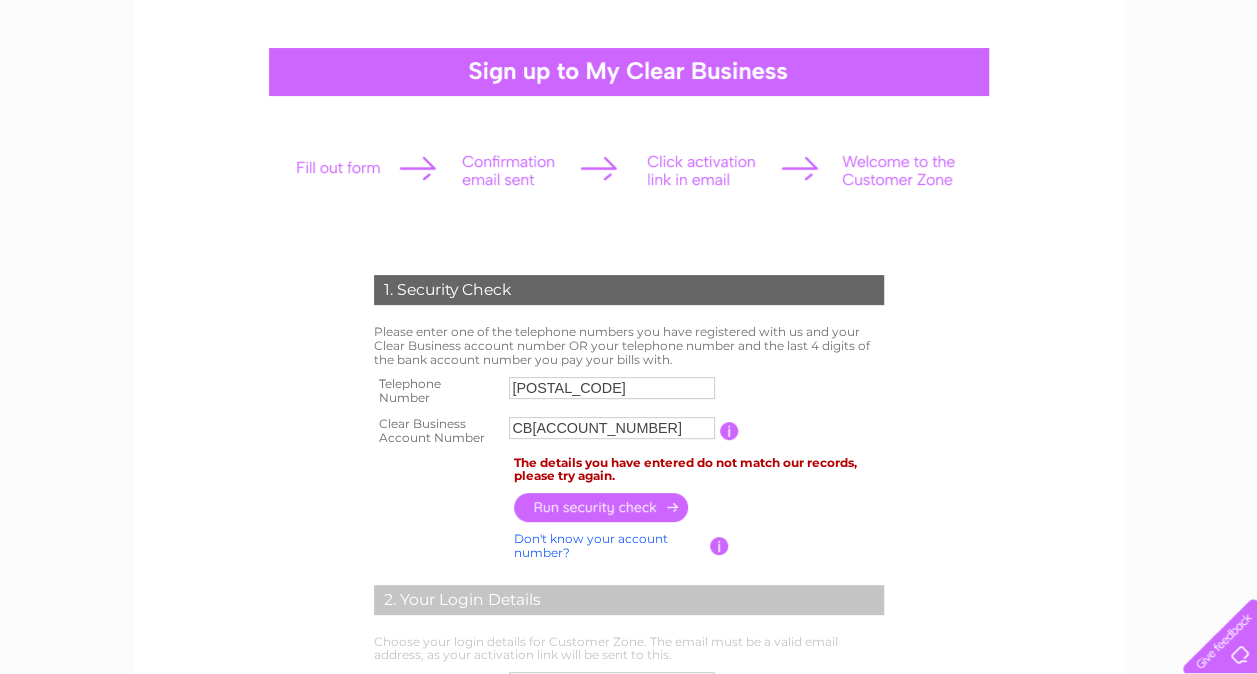 click at bounding box center (729, 431) 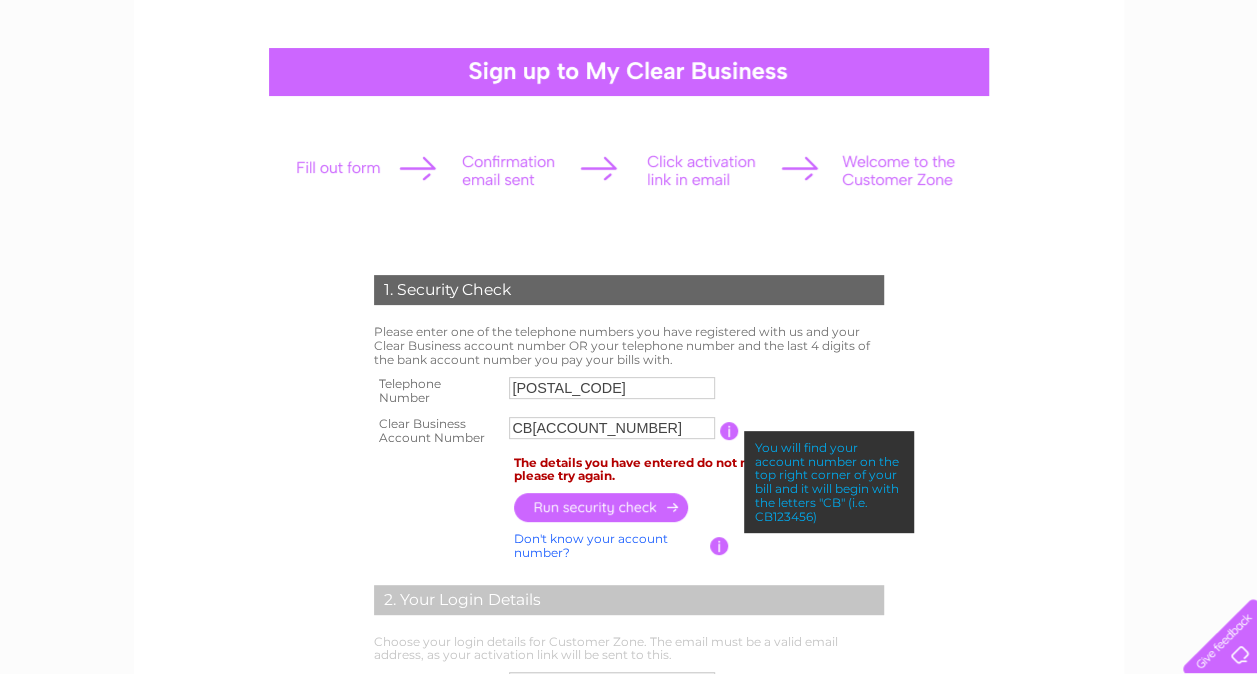 click on "The details you have entered do not match our records, please try again." at bounding box center (699, 470) 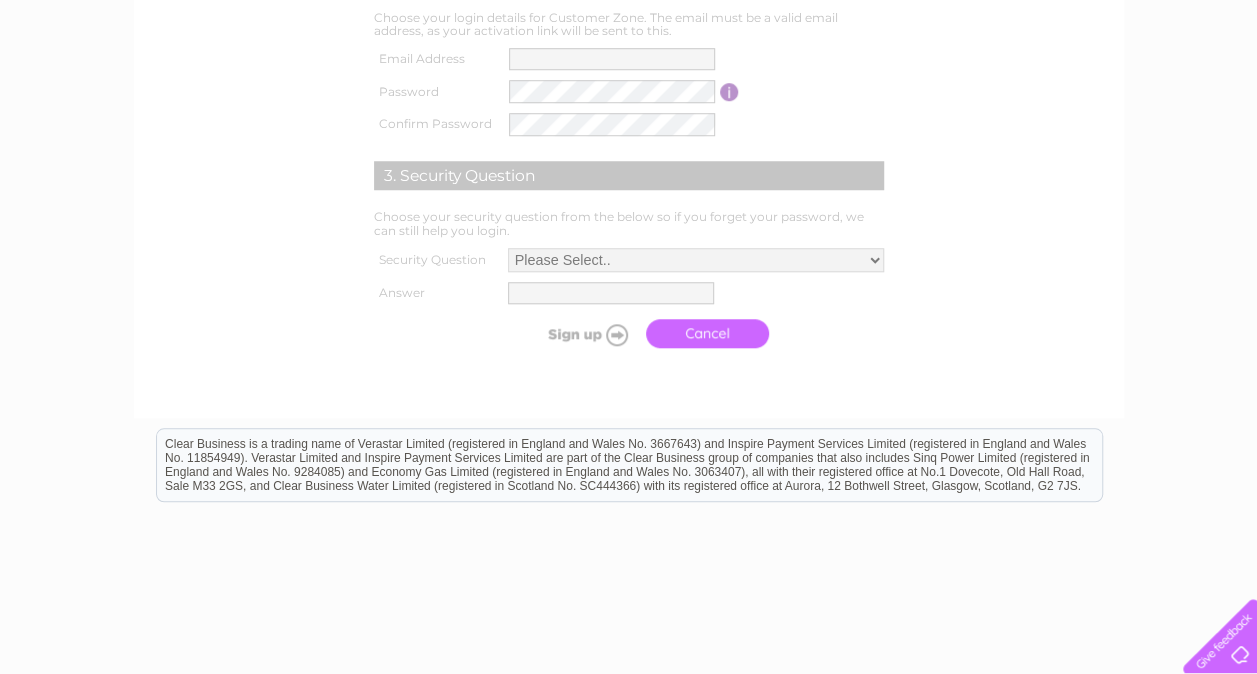 scroll, scrollTop: 0, scrollLeft: 0, axis: both 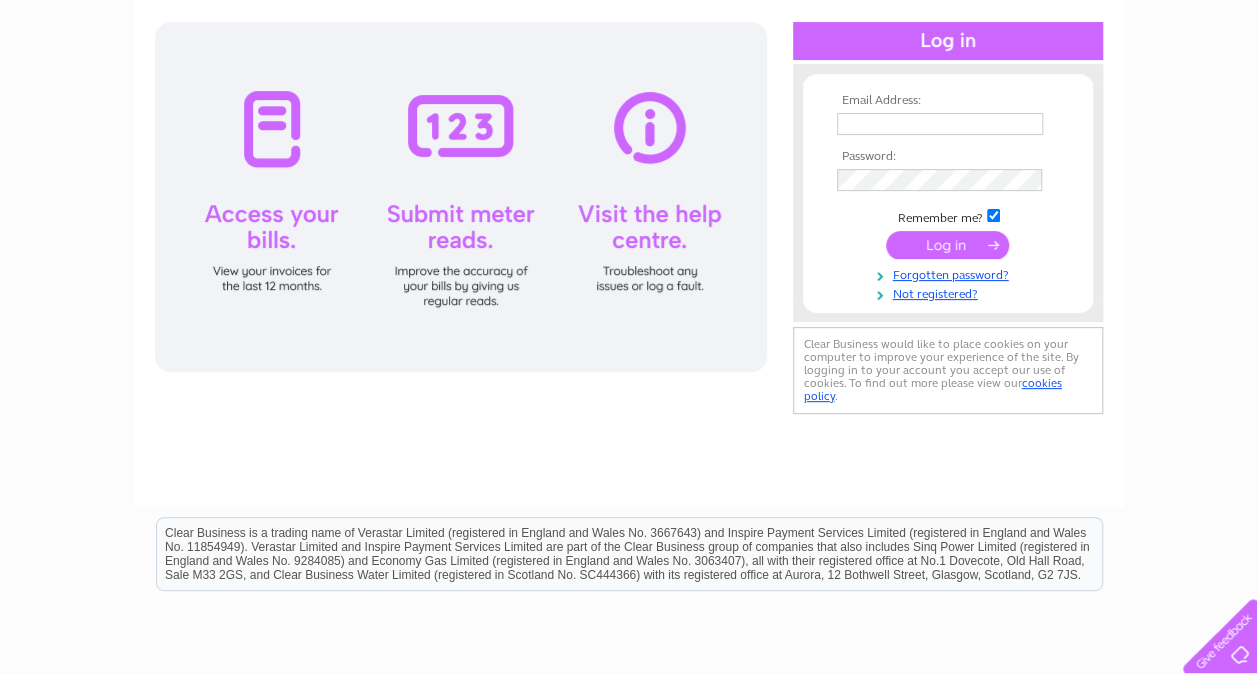 click at bounding box center [940, 124] 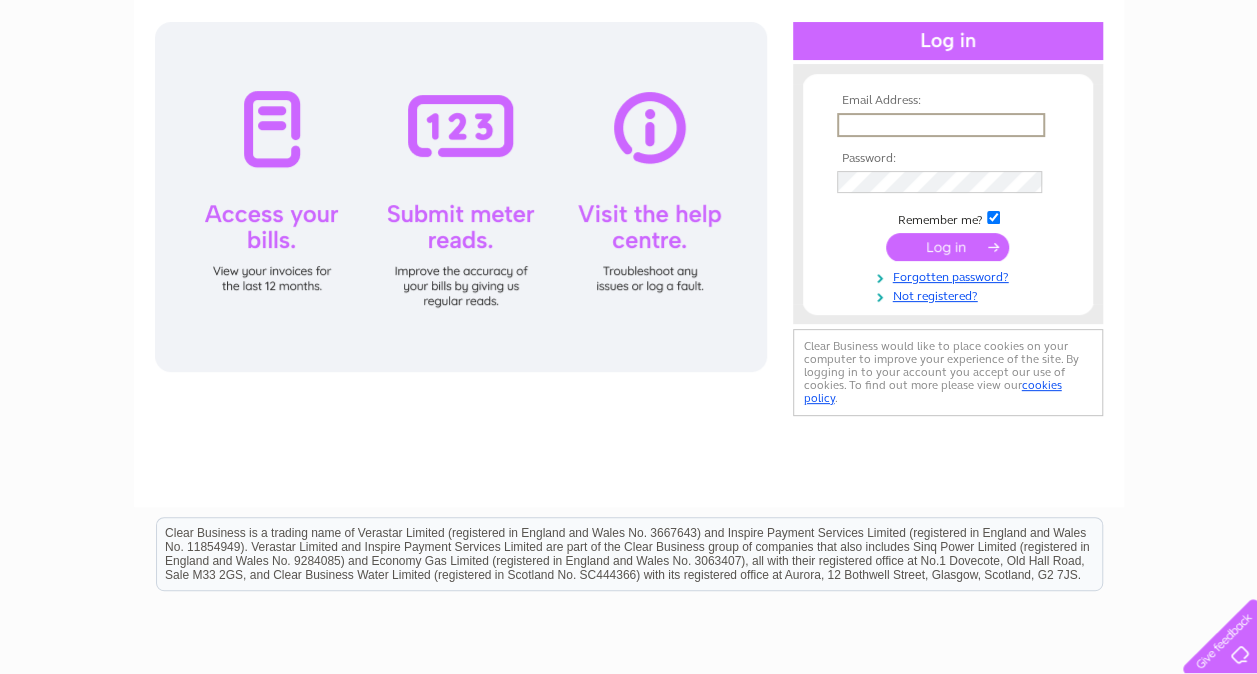 type on "estates.team@dominos.co.uk" 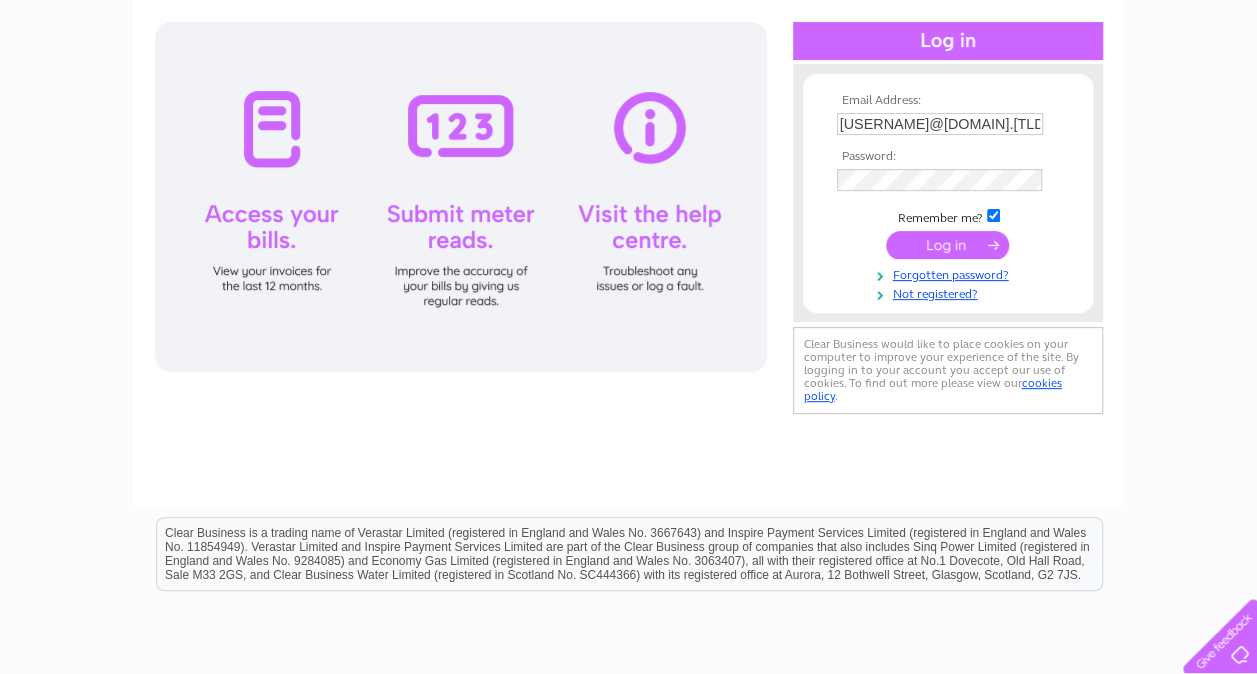 click at bounding box center [948, 180] 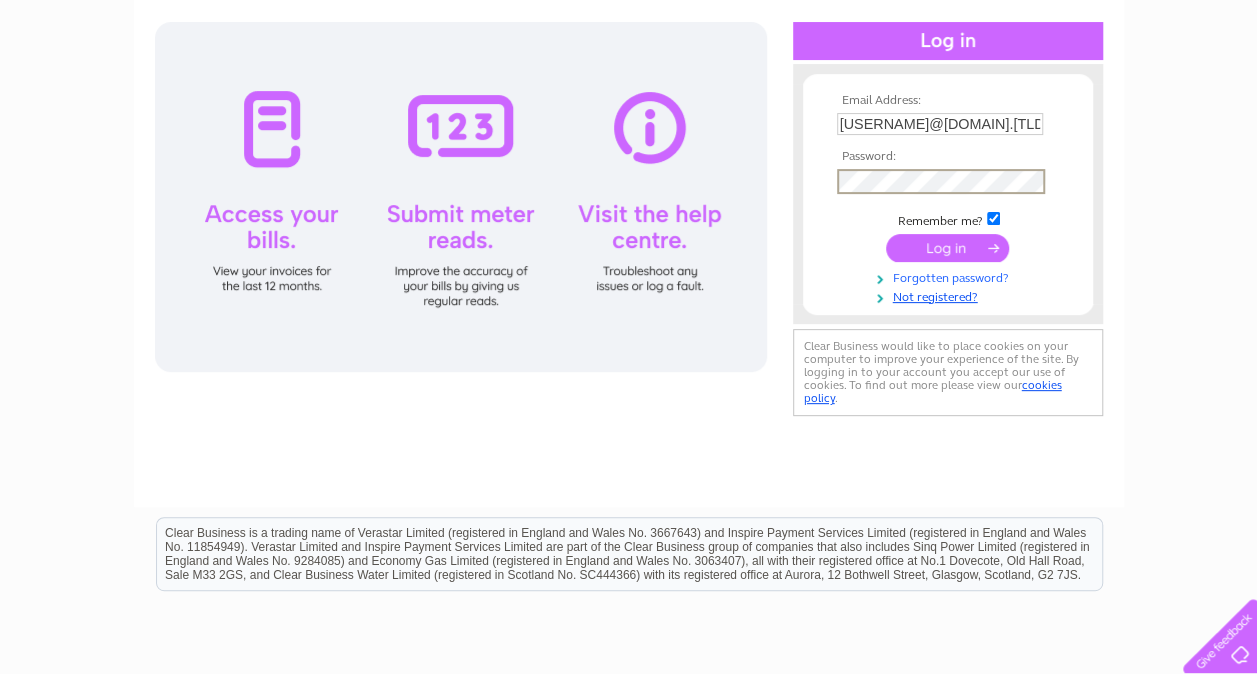 click on "Forgotten password?" at bounding box center (950, 276) 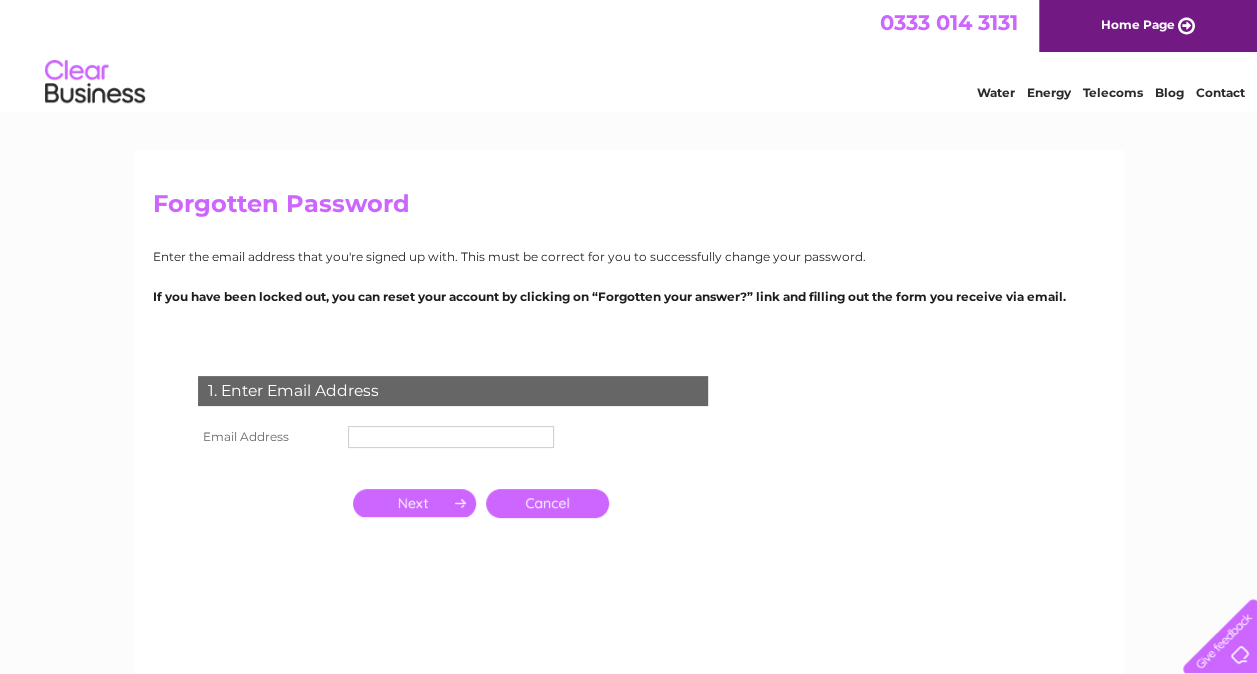 scroll, scrollTop: 0, scrollLeft: 0, axis: both 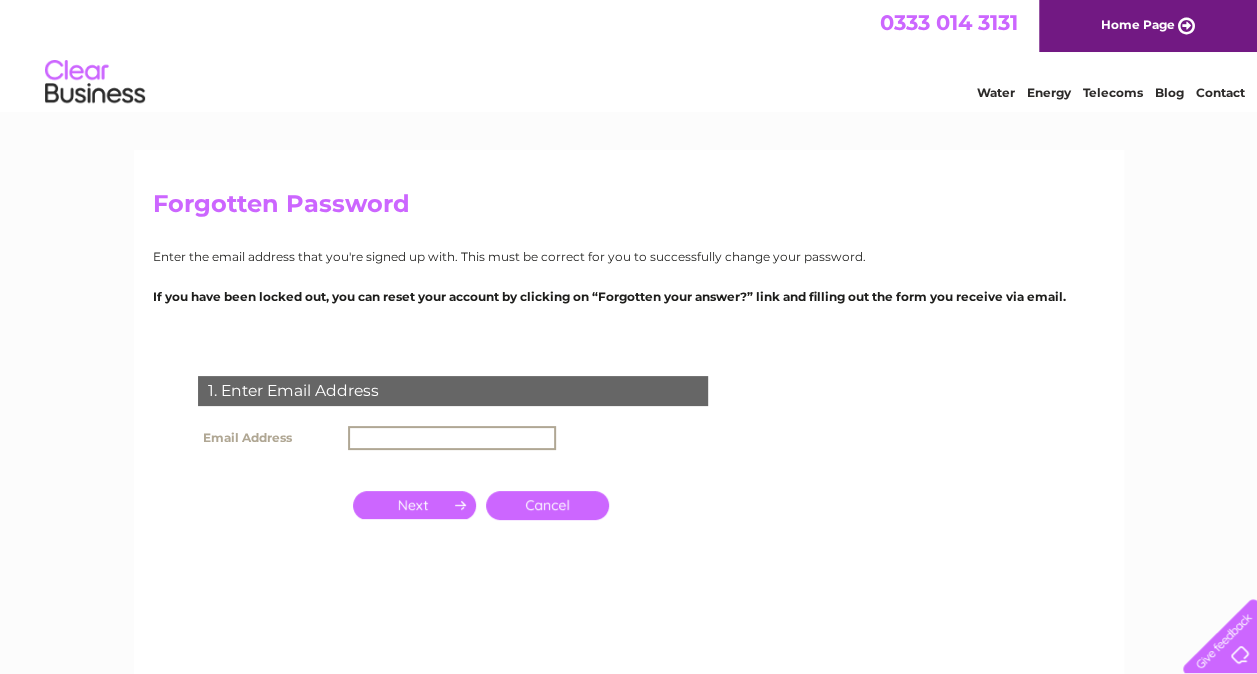 type on "estates.team@dominos.co.uk" 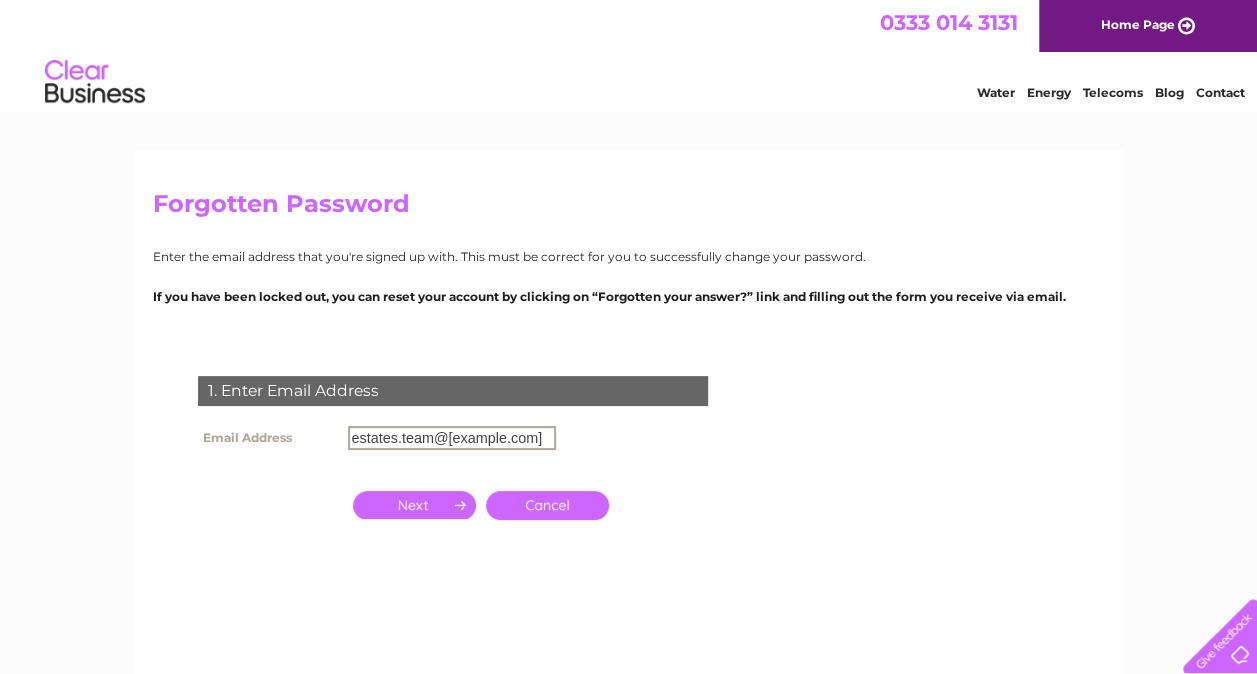 click at bounding box center [414, 505] 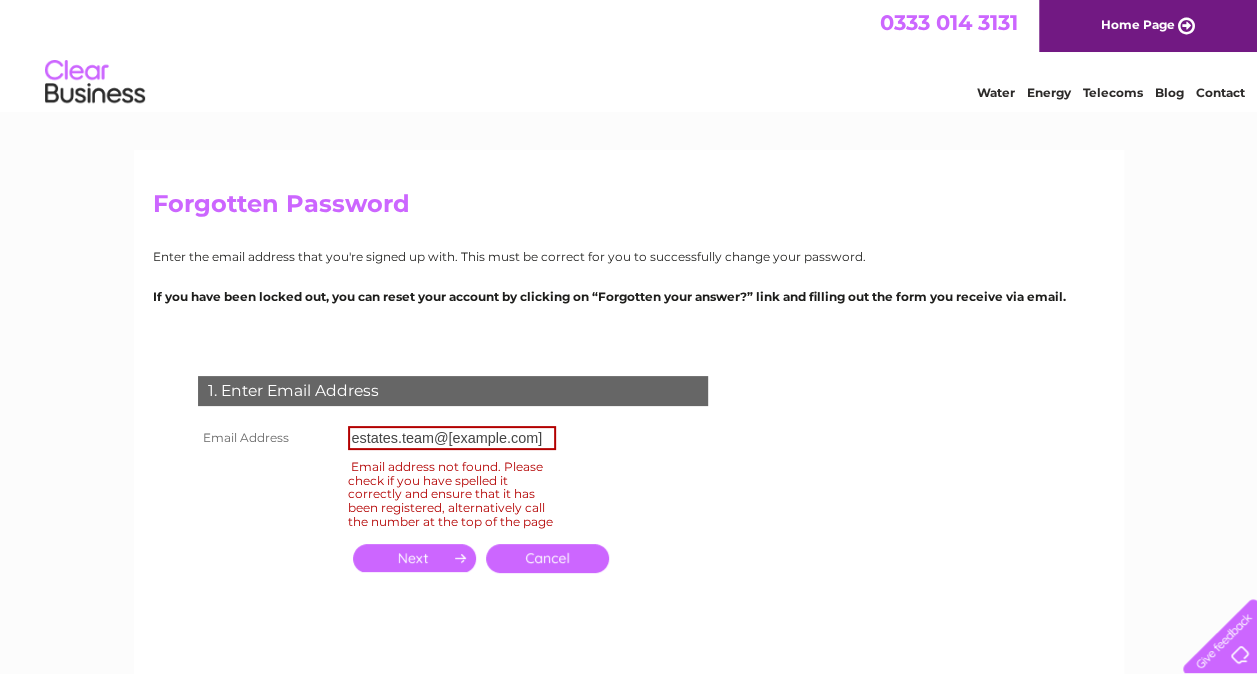 click on "Cancel" at bounding box center [547, 558] 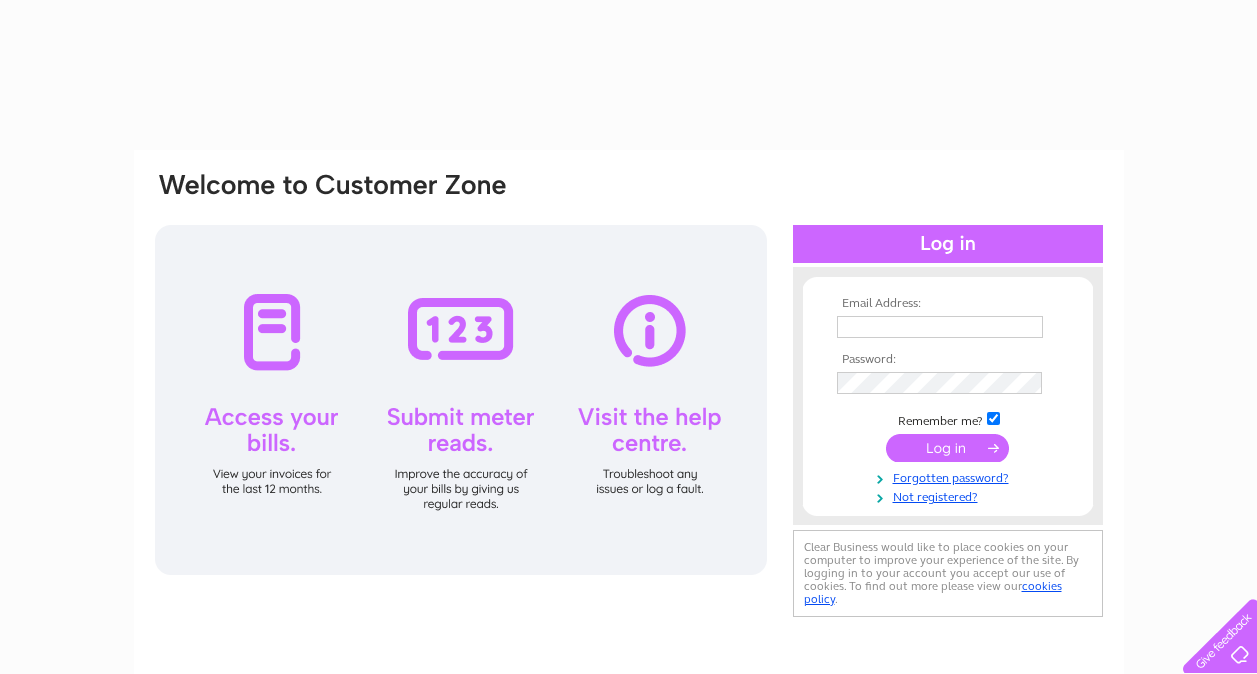 scroll, scrollTop: 0, scrollLeft: 0, axis: both 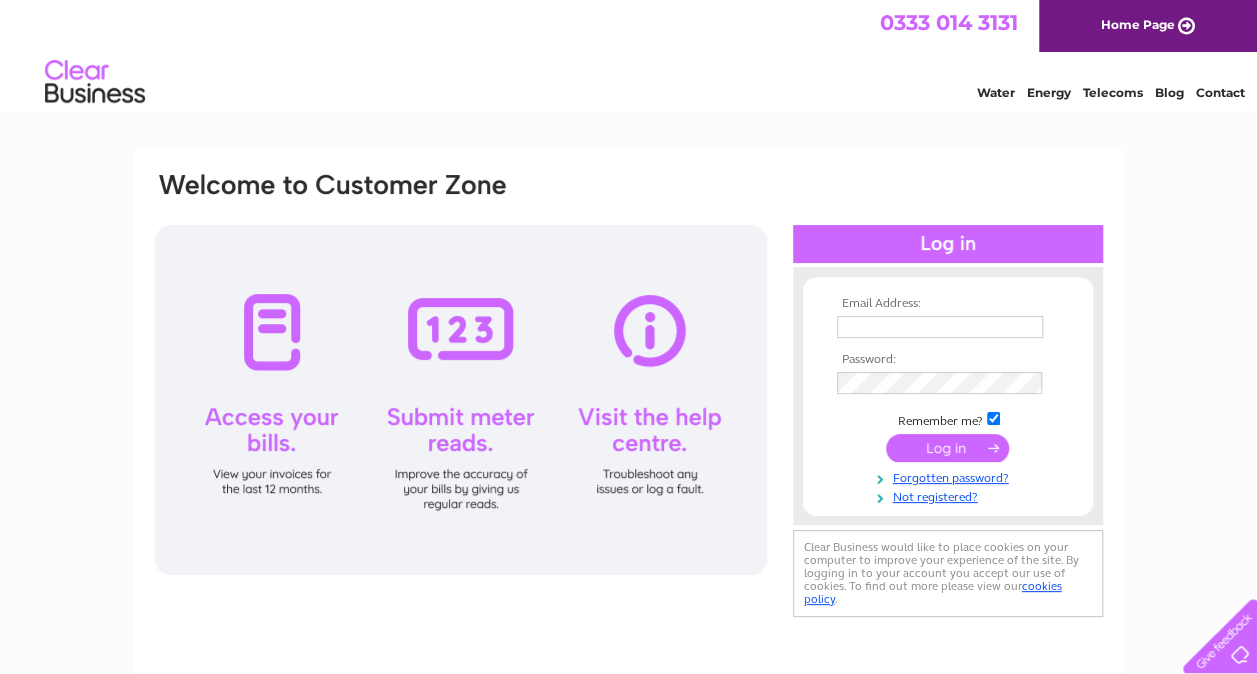 drag, startPoint x: 0, startPoint y: 0, endPoint x: 635, endPoint y: 494, distance: 804.5253 